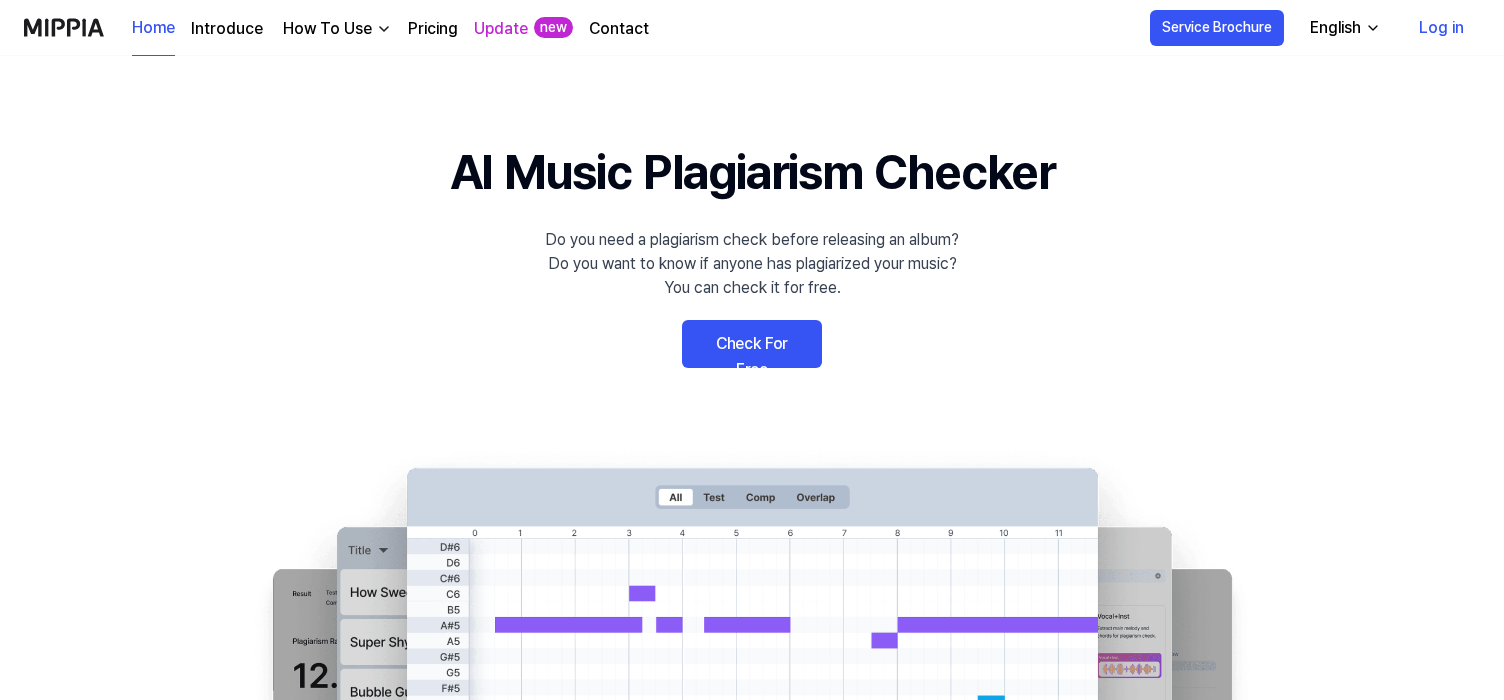 scroll, scrollTop: 0, scrollLeft: 0, axis: both 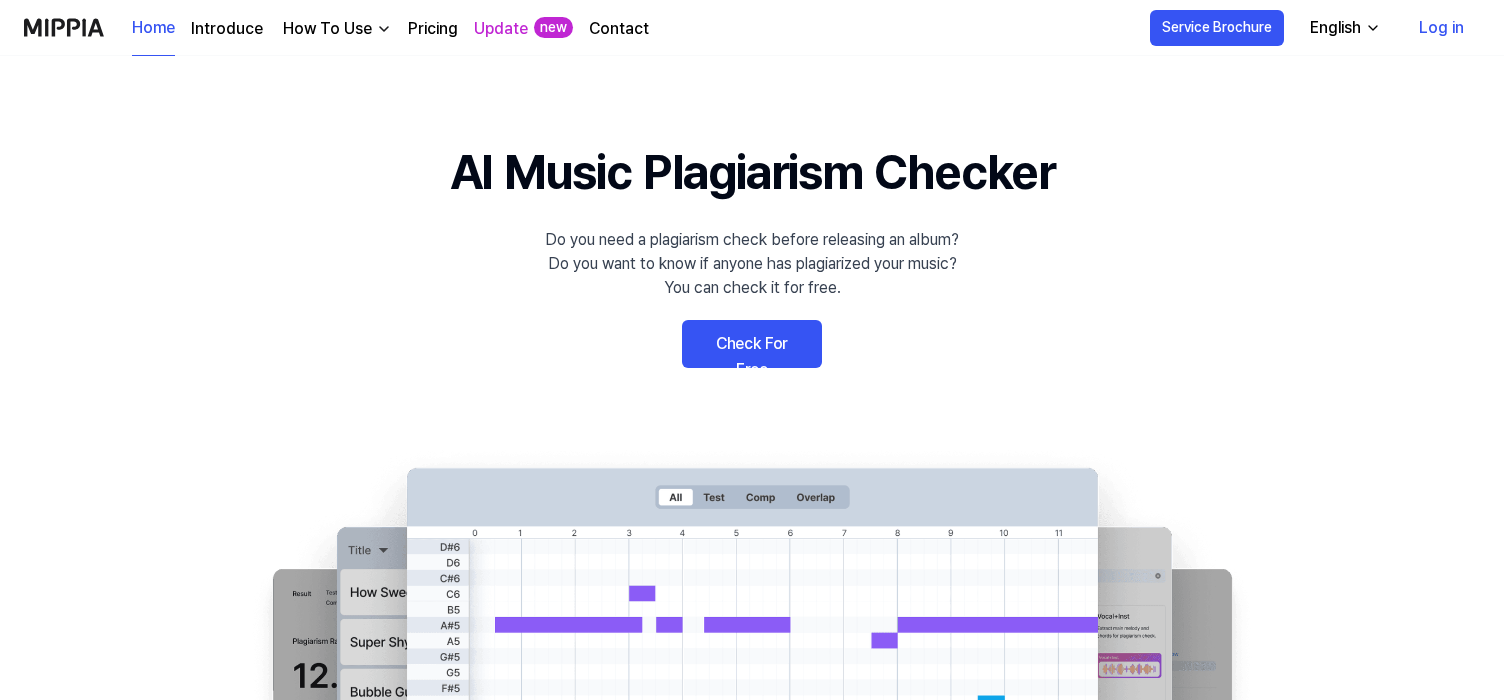 click on "Log in" at bounding box center [1441, 28] 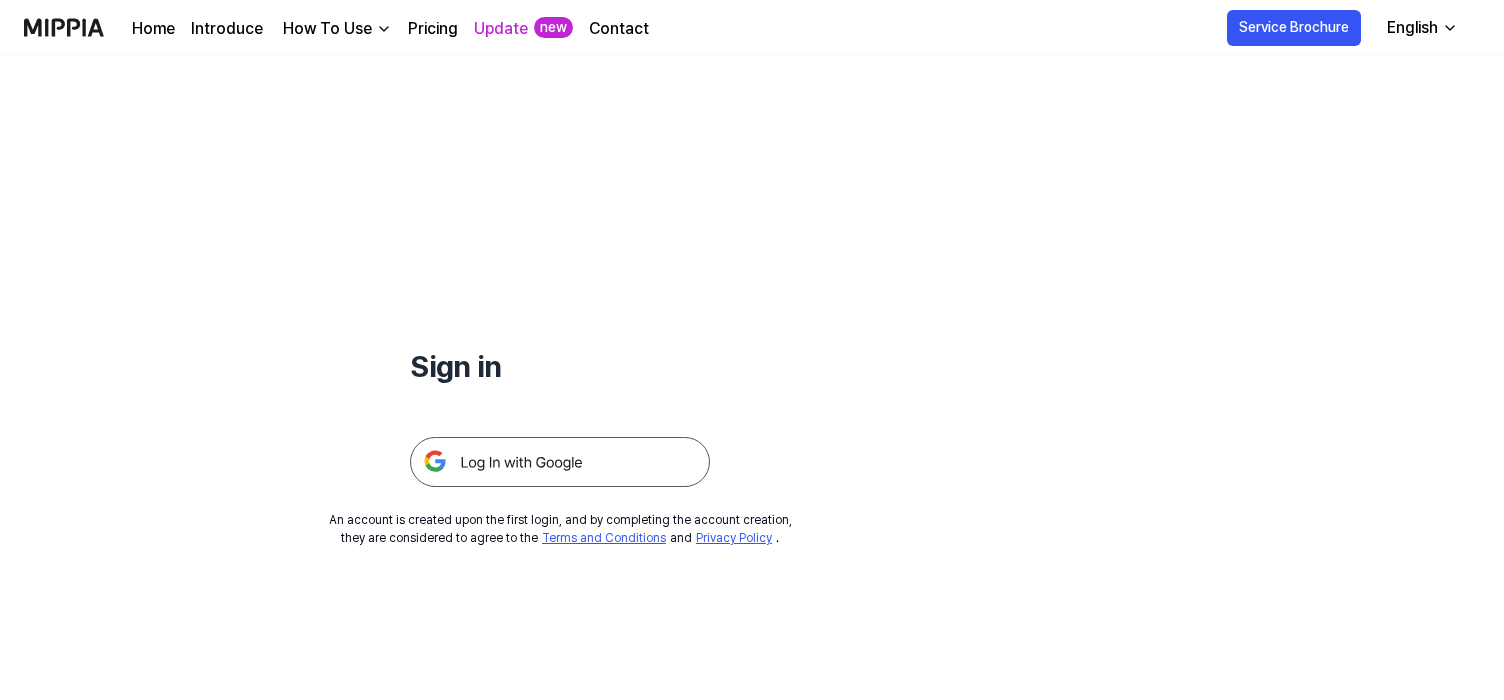 click at bounding box center [560, 462] 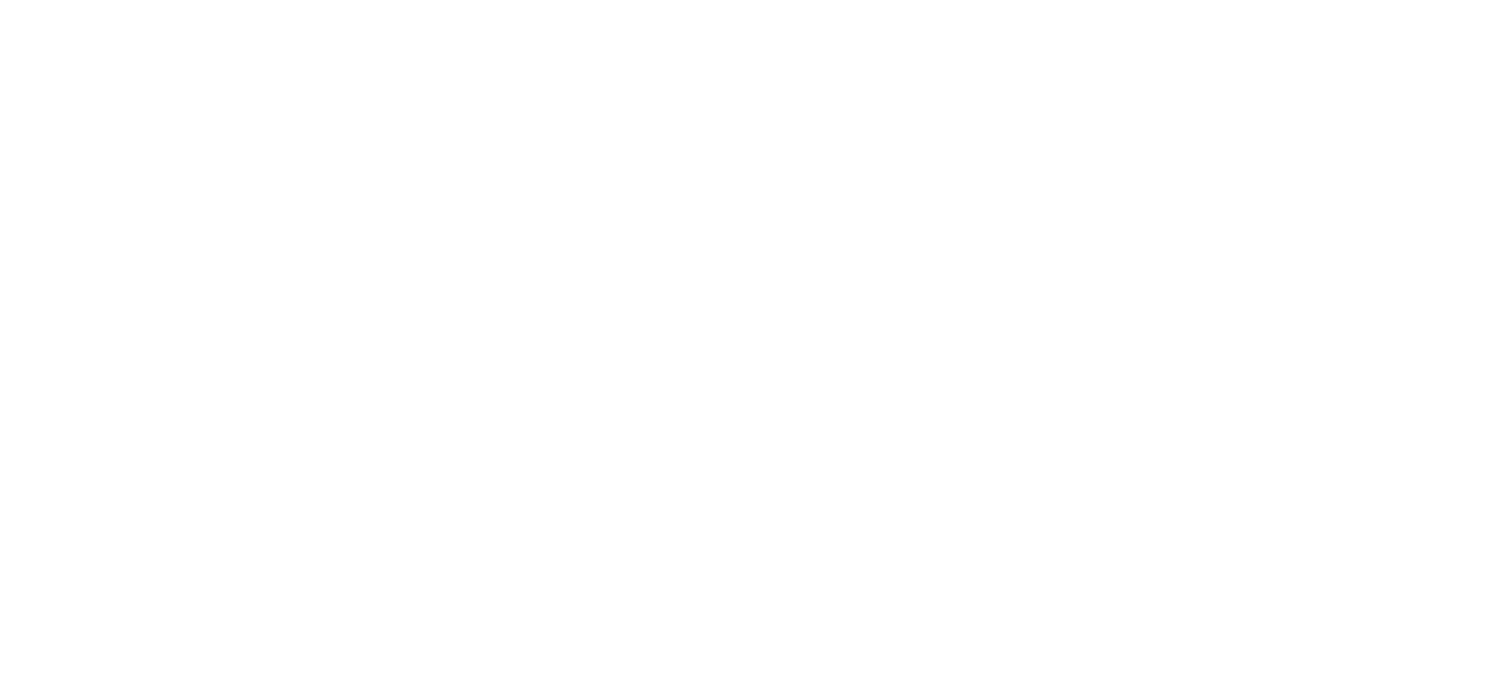 scroll, scrollTop: 0, scrollLeft: 0, axis: both 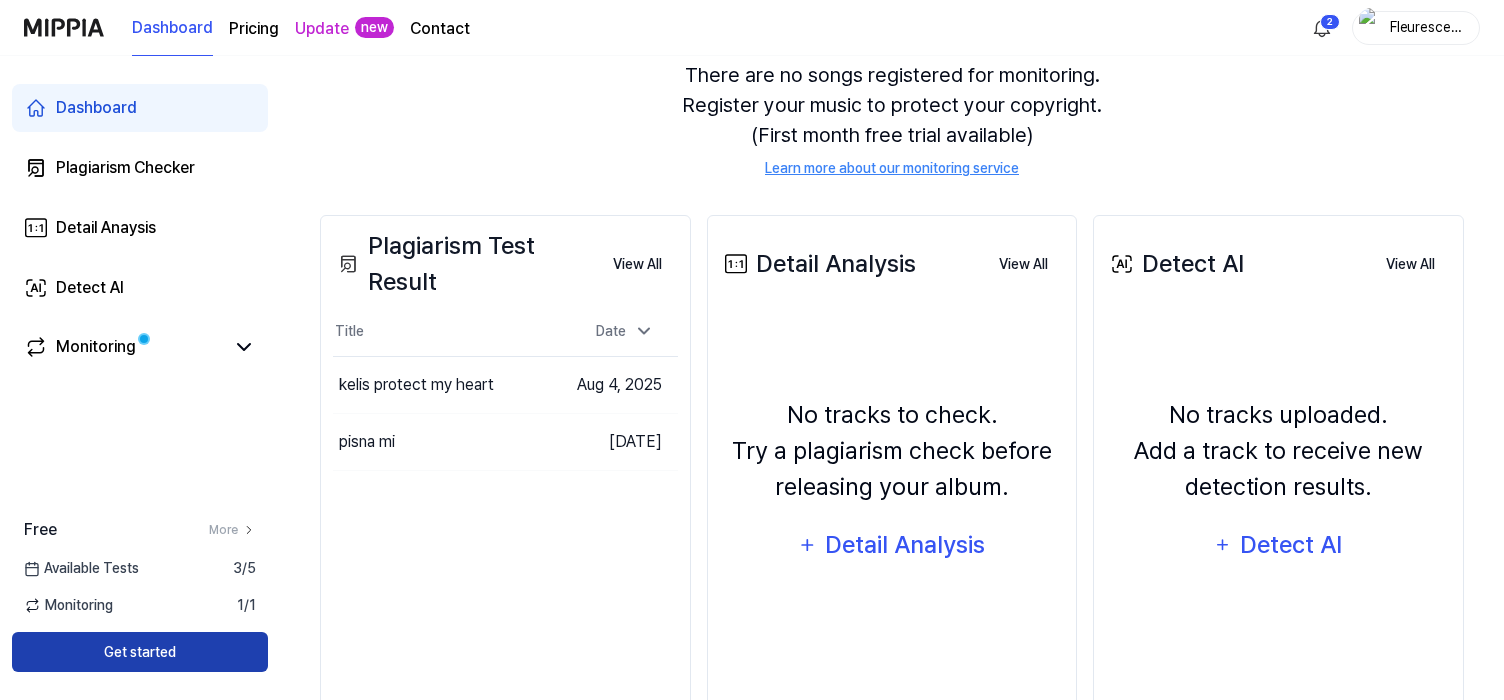 click on "Get started" at bounding box center (140, 652) 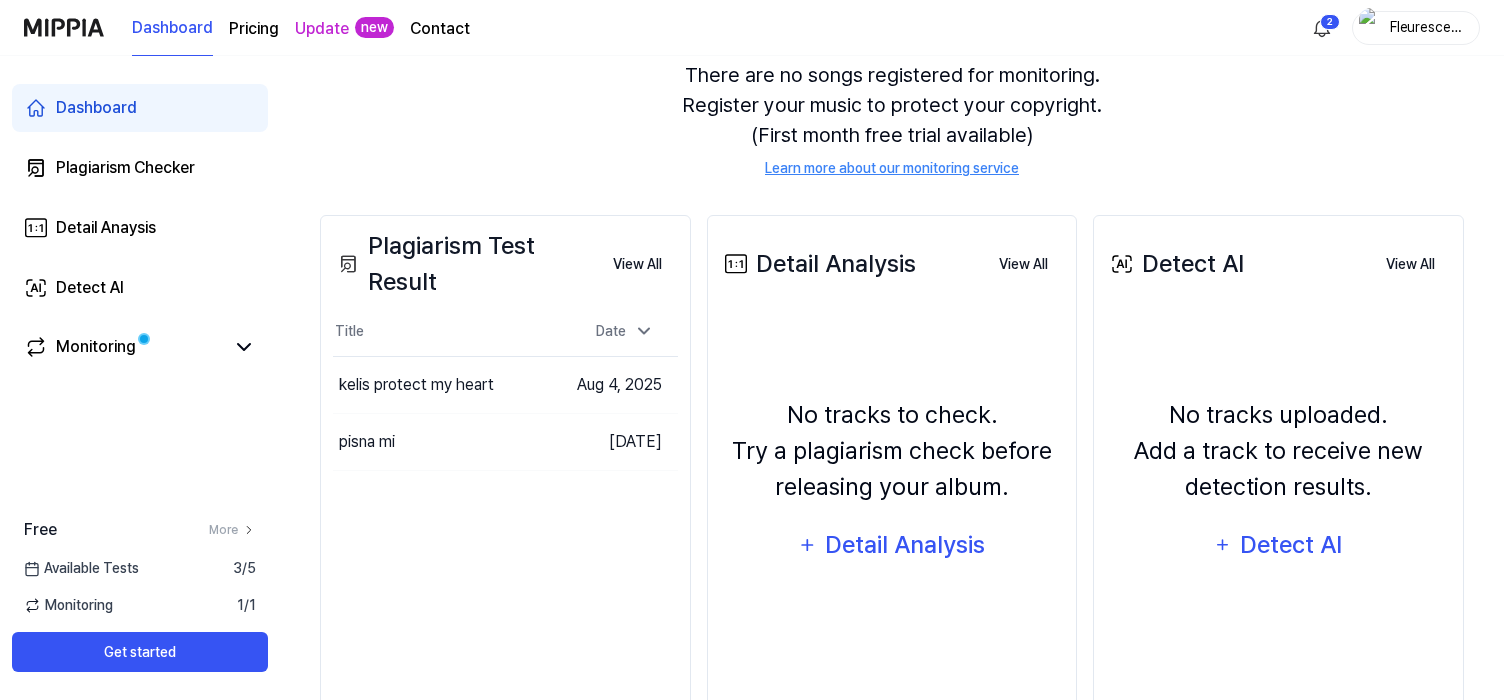scroll, scrollTop: 0, scrollLeft: 0, axis: both 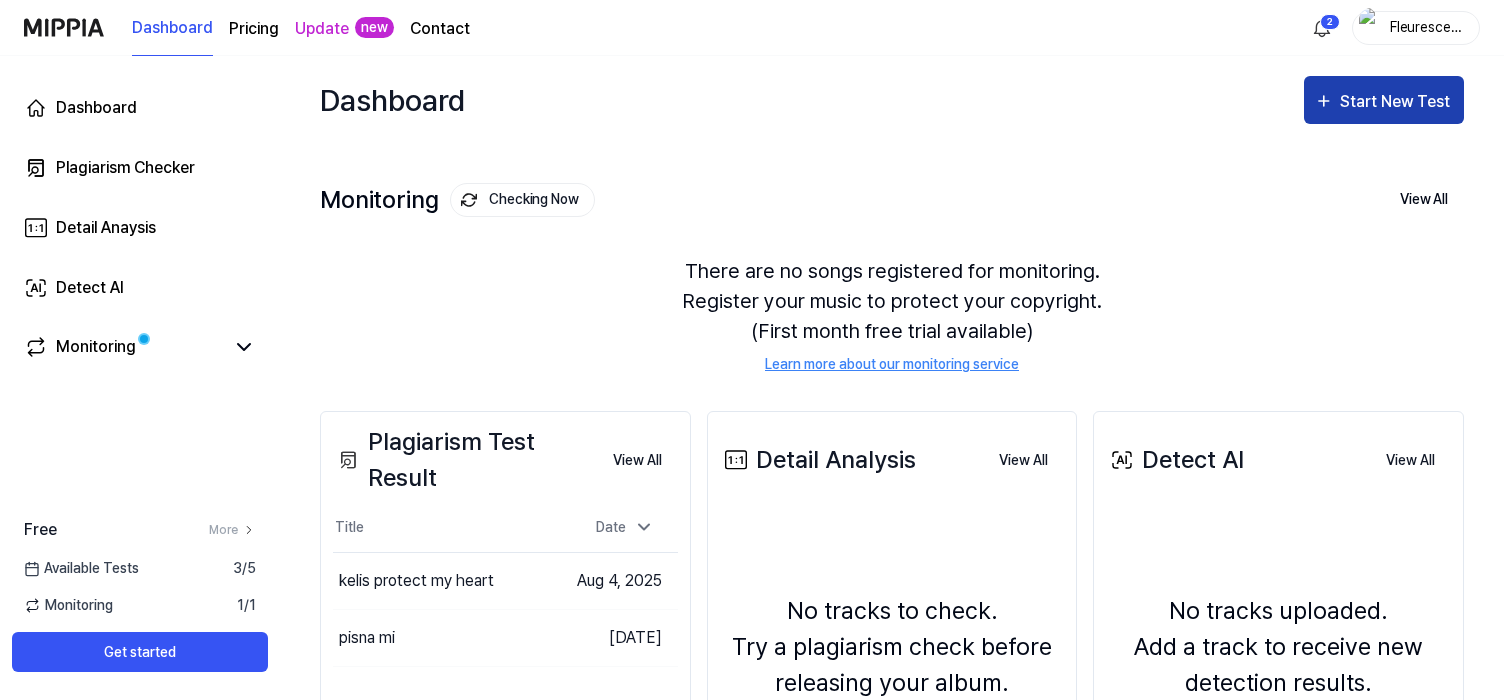 click on "Start New Test" at bounding box center (1397, 102) 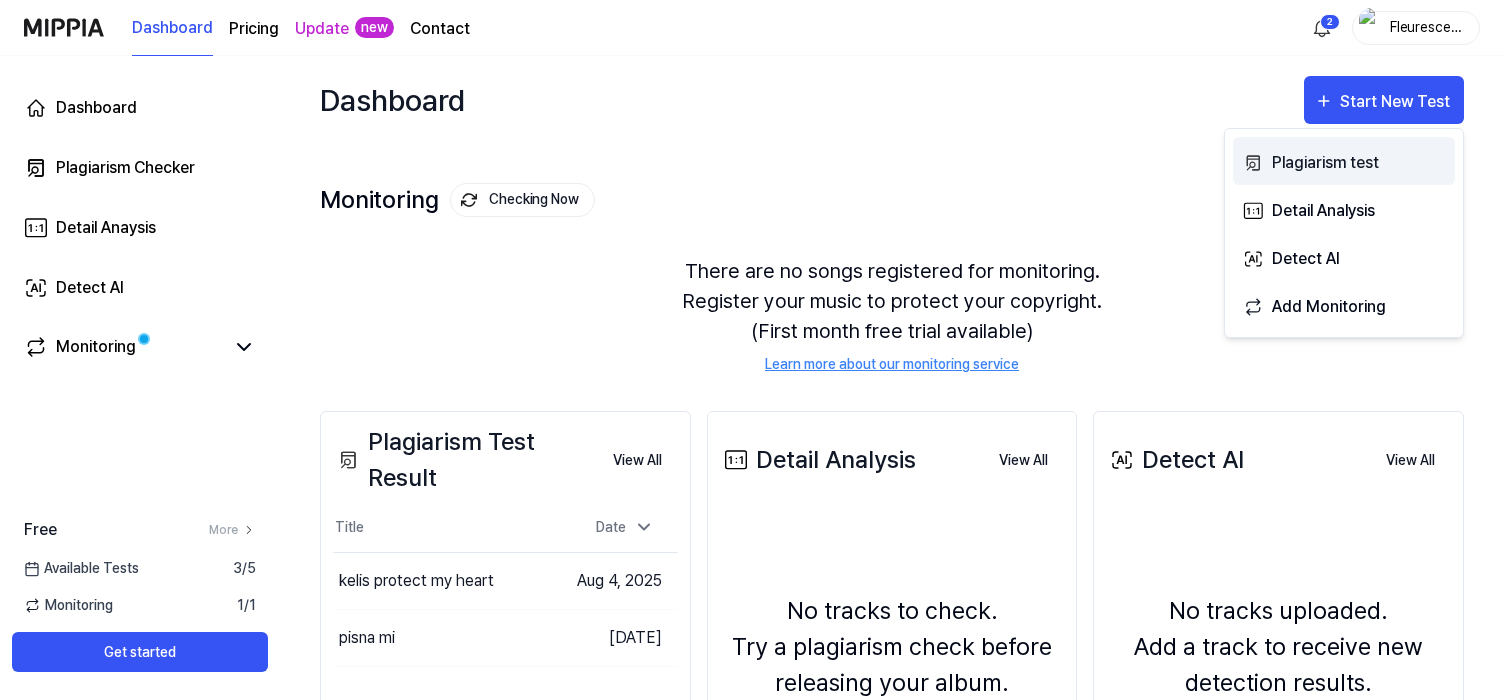 click on "Plagiarism test" at bounding box center (1359, 163) 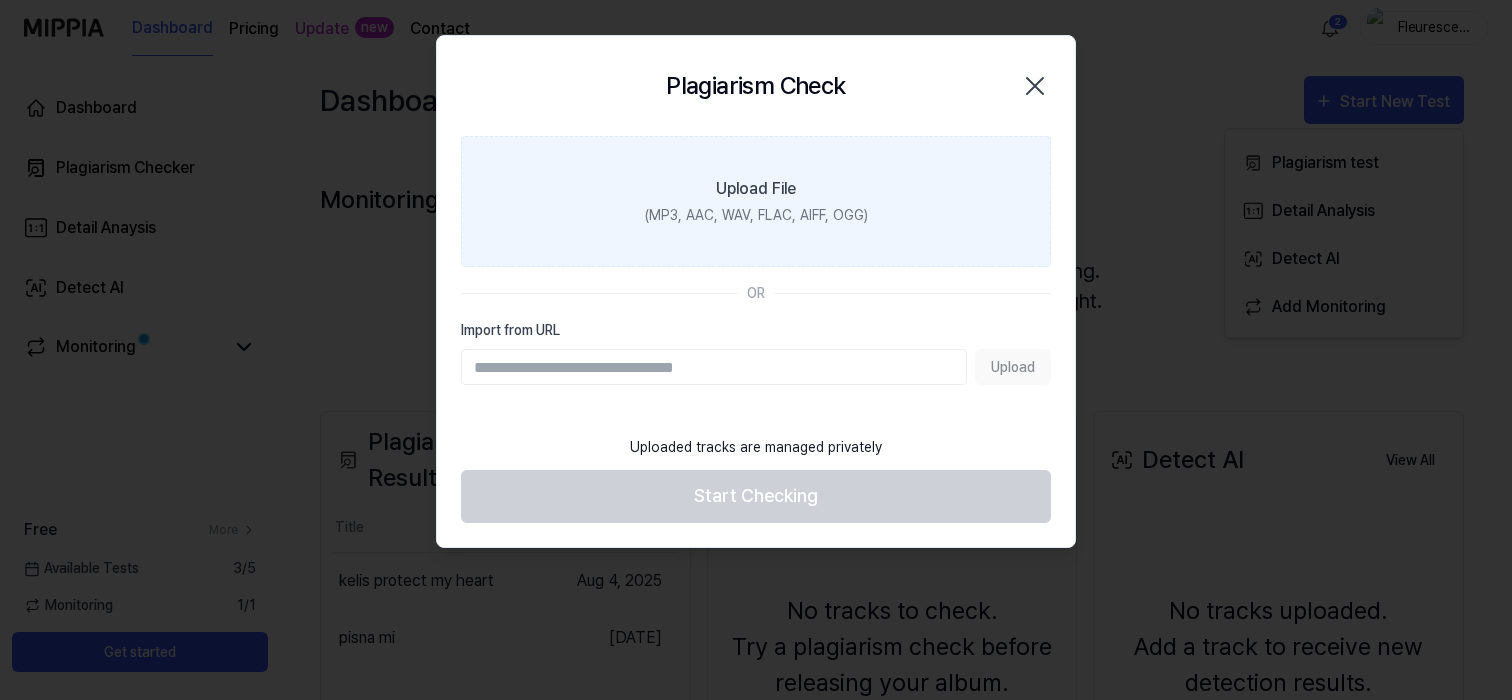 click on "Upload File" at bounding box center (756, 189) 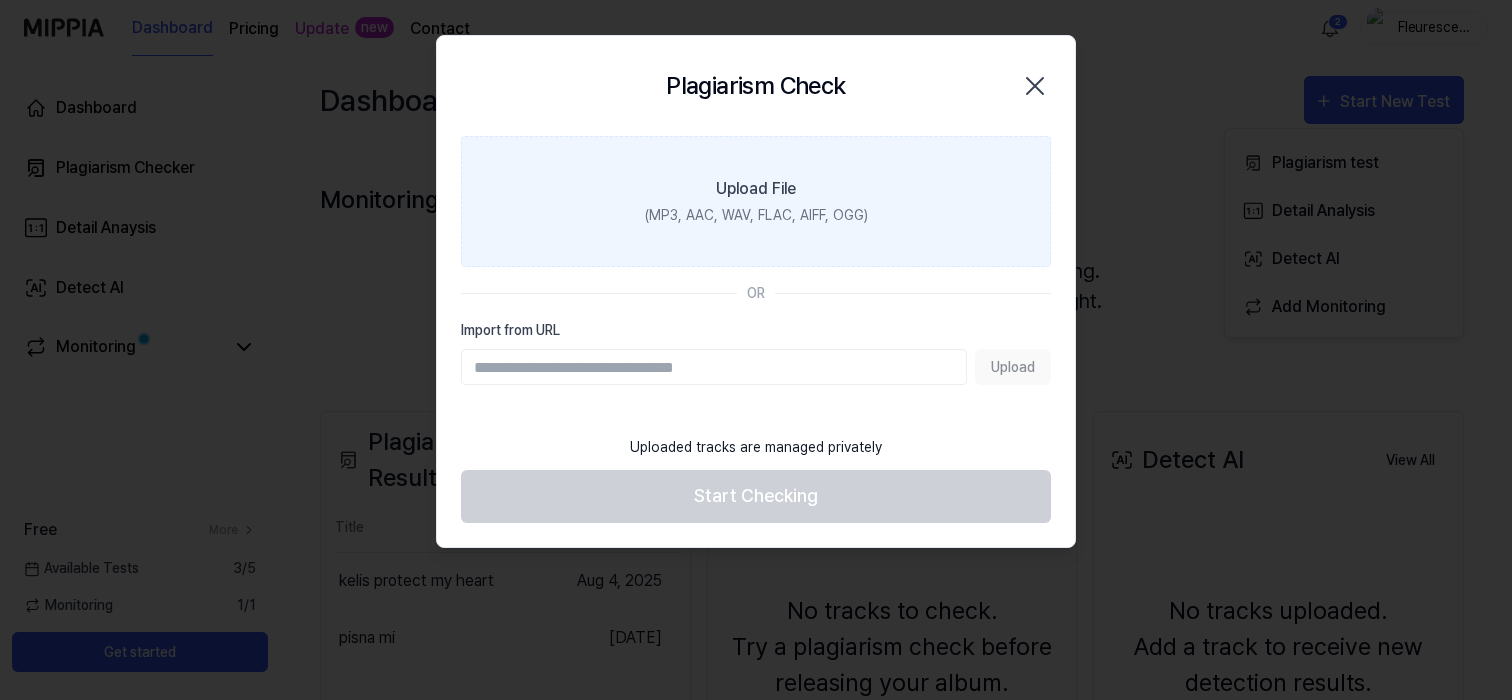 click on "Upload File (MP3, AAC, WAV, FLAC, AIFF, OGG)" at bounding box center (756, 201) 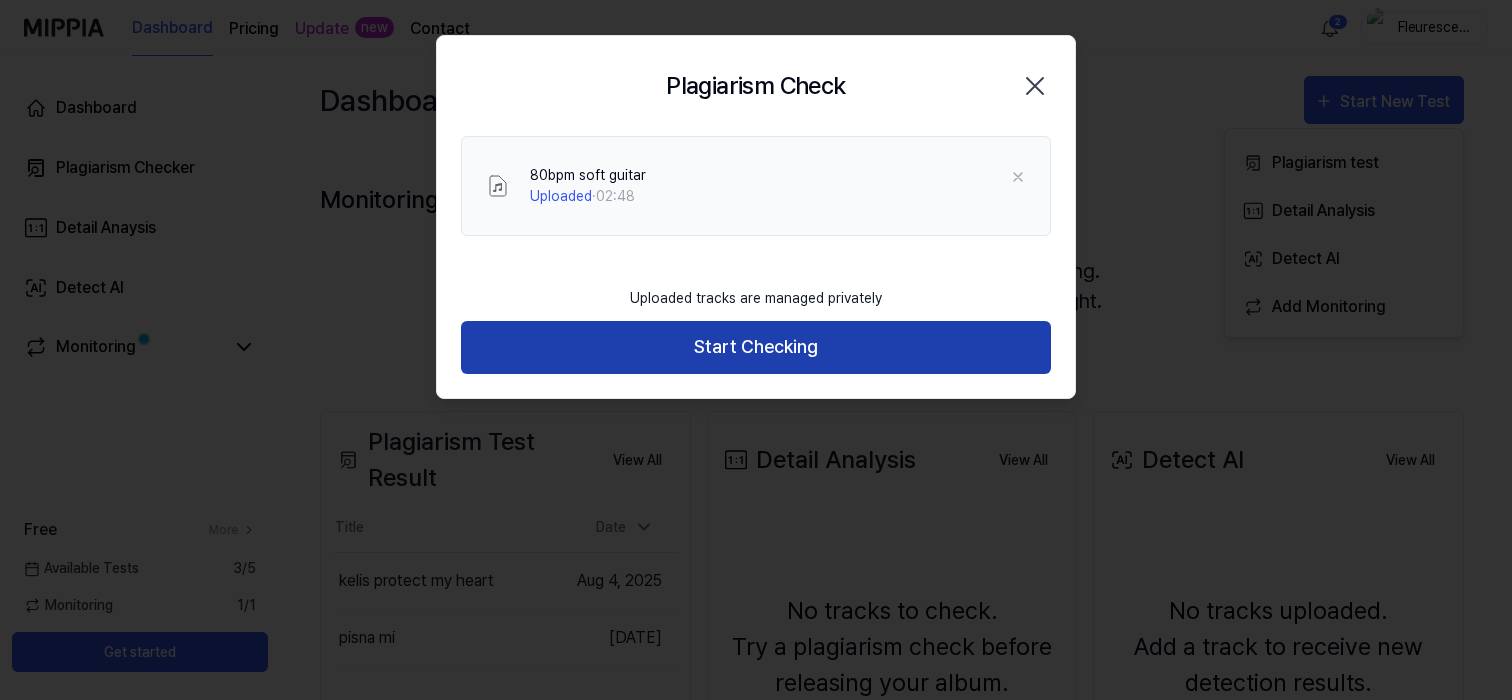 click on "Start Checking" at bounding box center [756, 347] 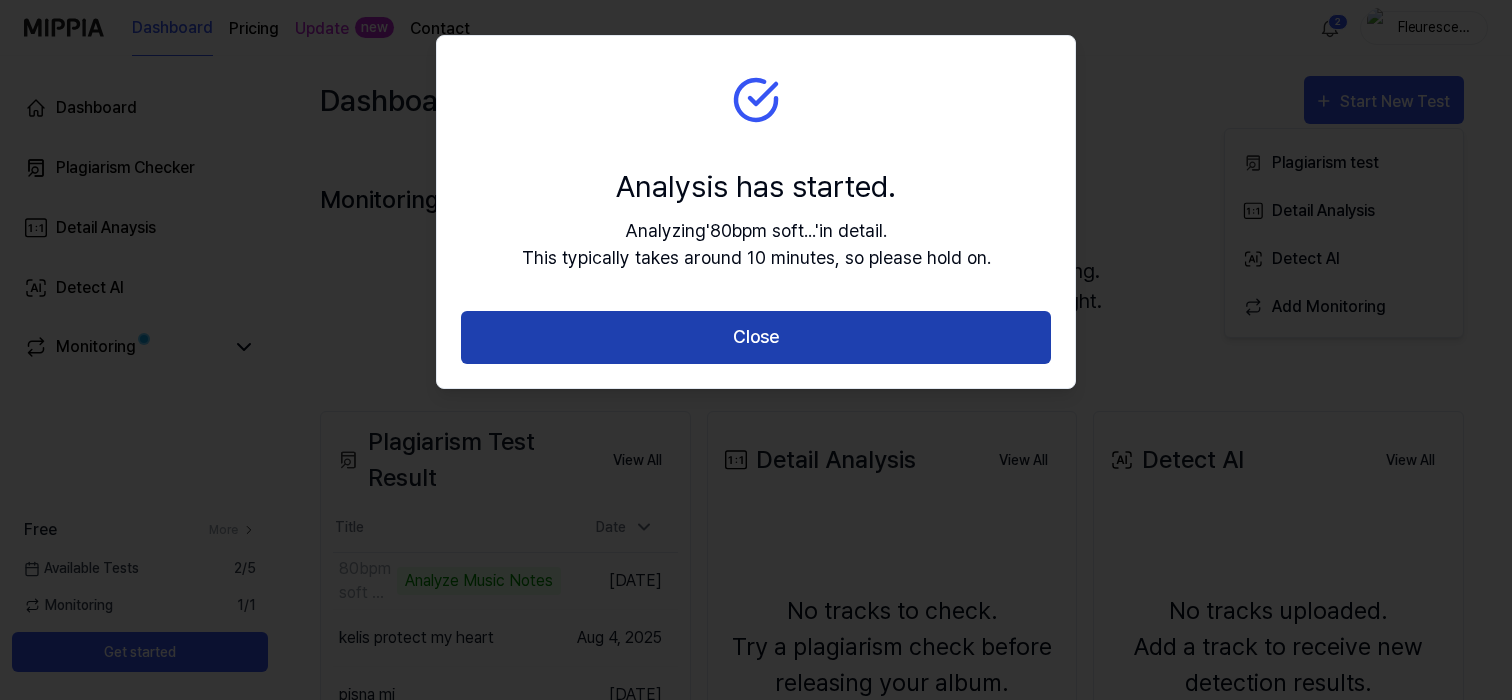 click on "Close" at bounding box center (756, 337) 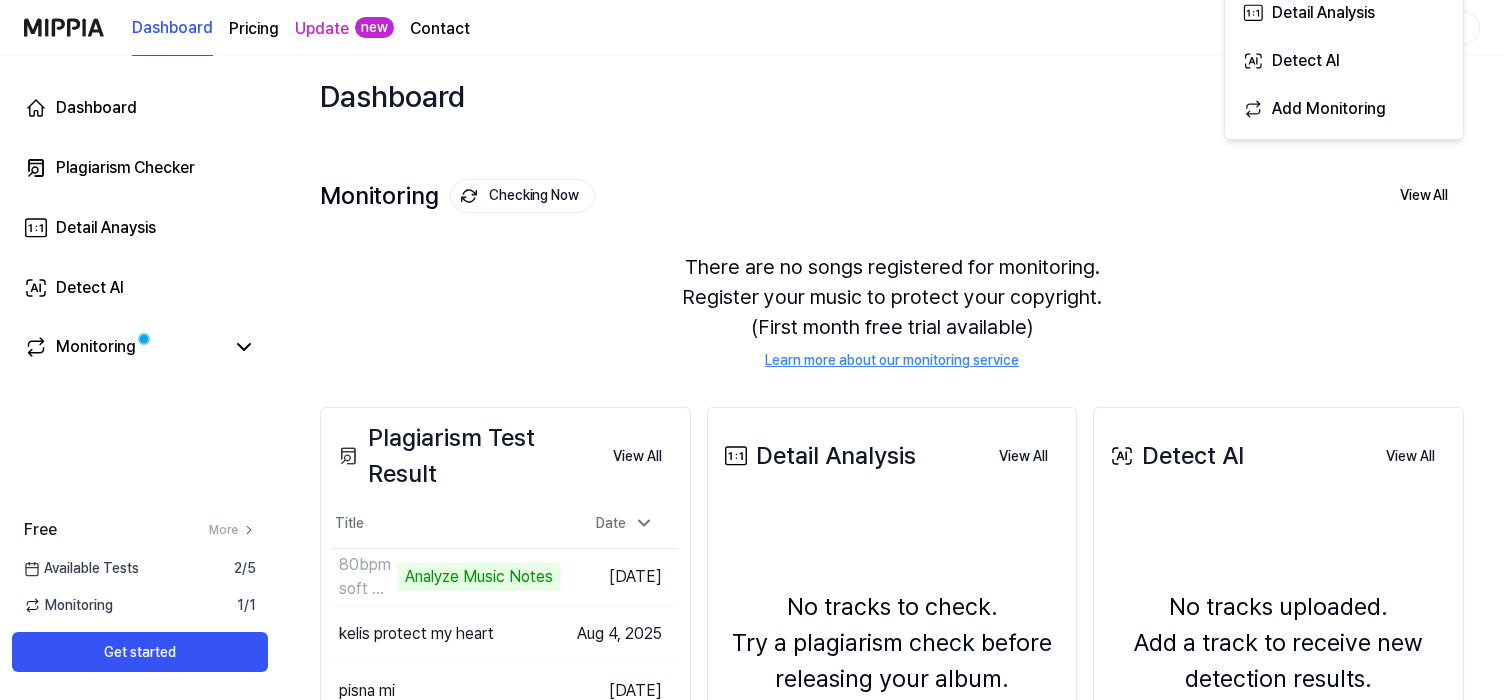 scroll, scrollTop: 259, scrollLeft: 0, axis: vertical 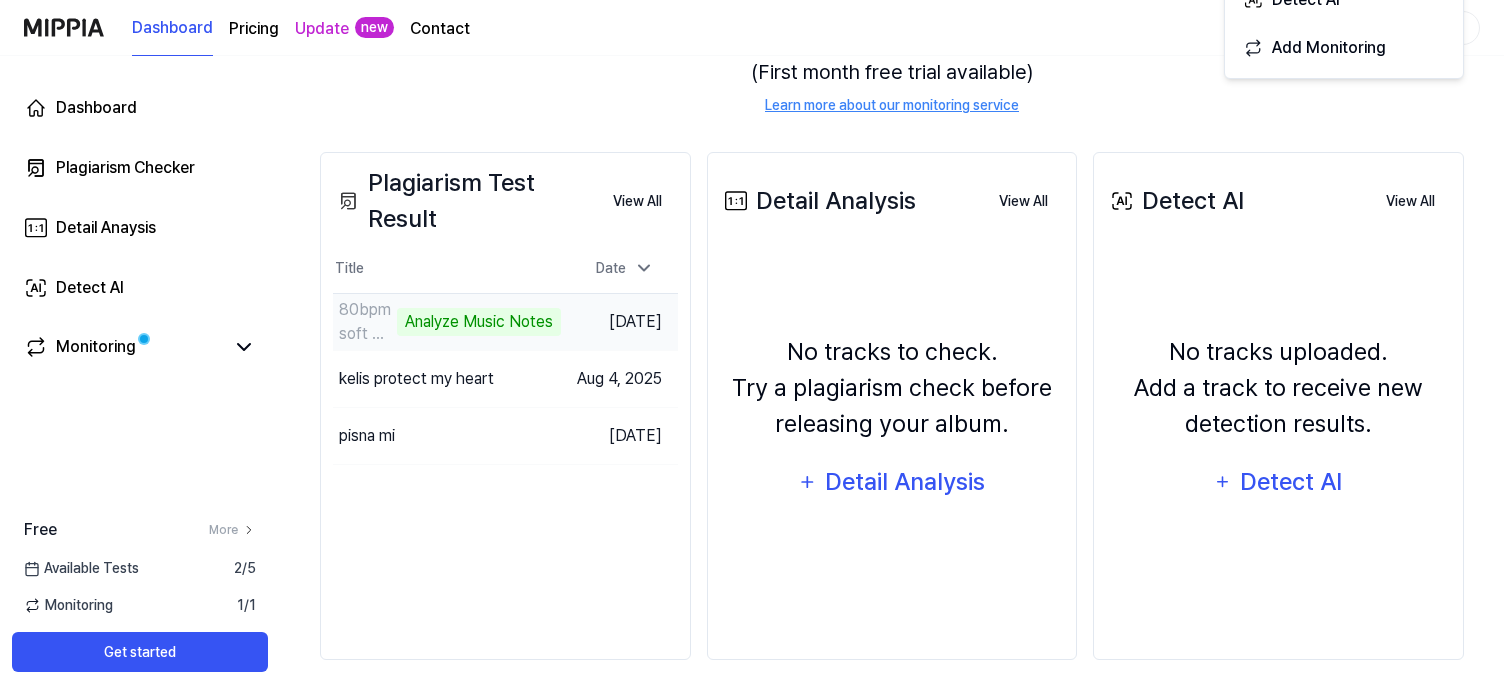 click on "Analyze Music Notes" at bounding box center [479, 322] 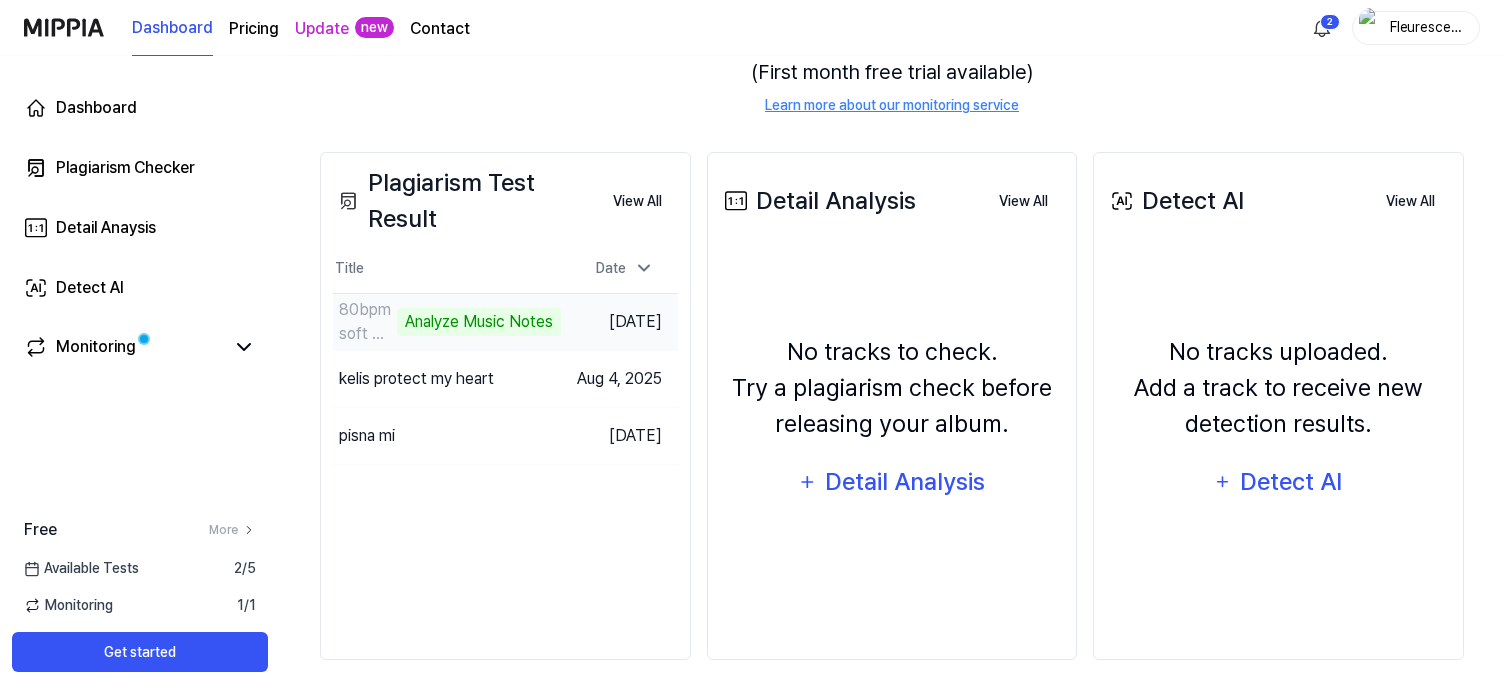 click on "Aug 5, 2025" at bounding box center (619, 321) 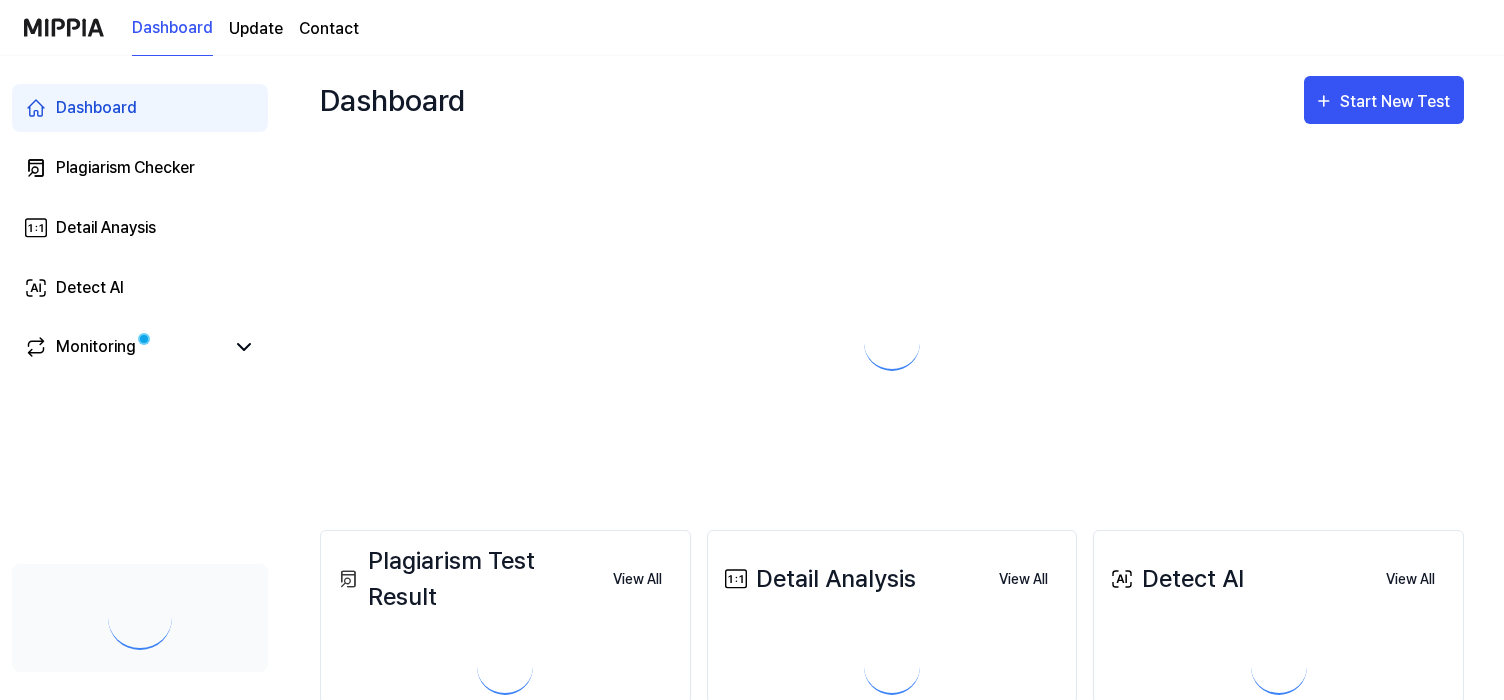scroll, scrollTop: 44, scrollLeft: 0, axis: vertical 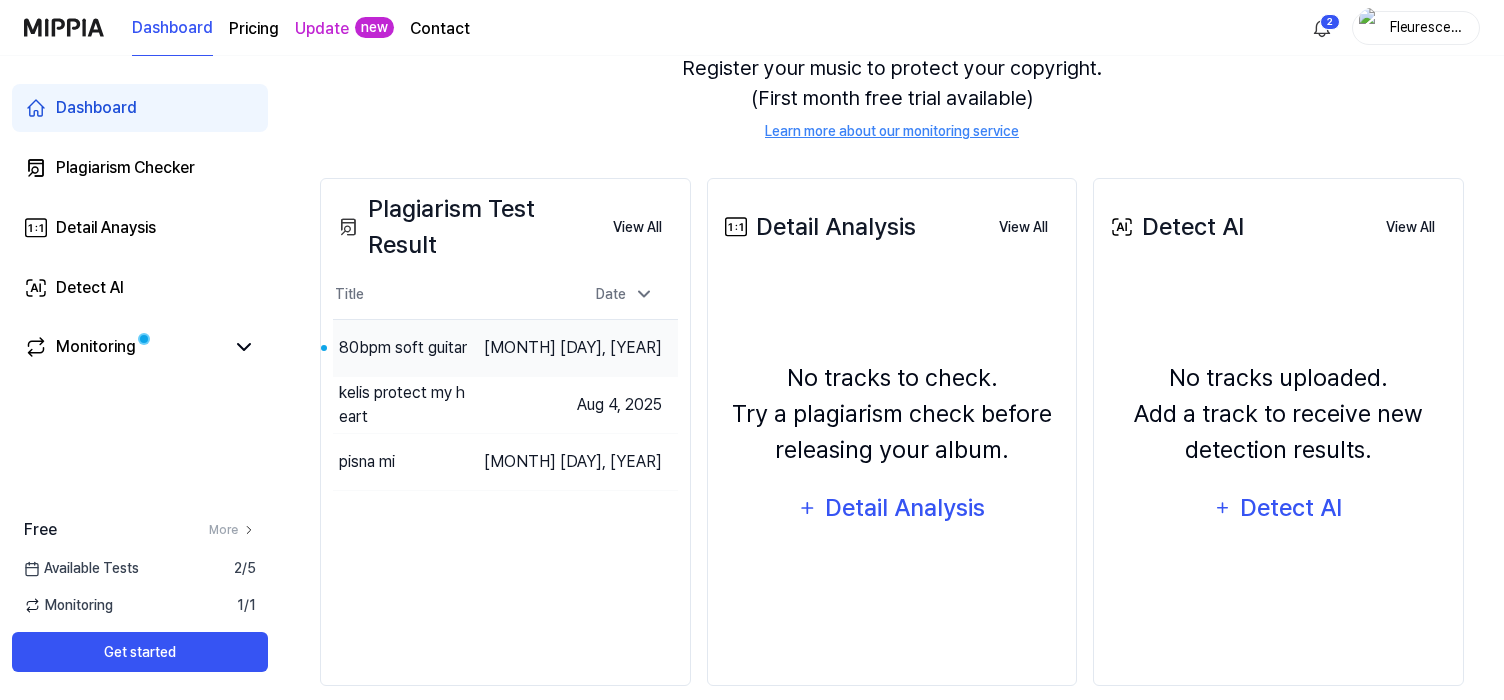 click on "80bpm soft guitar" at bounding box center (403, 348) 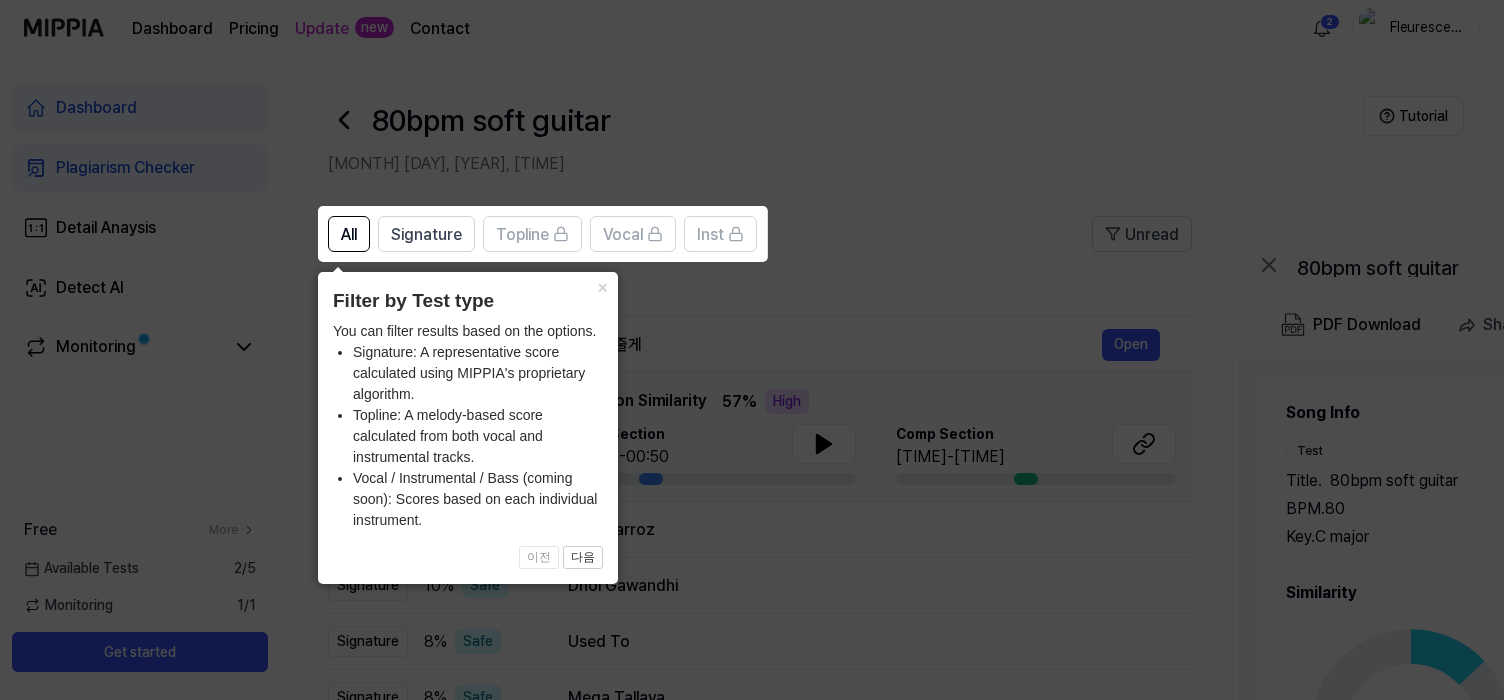 click 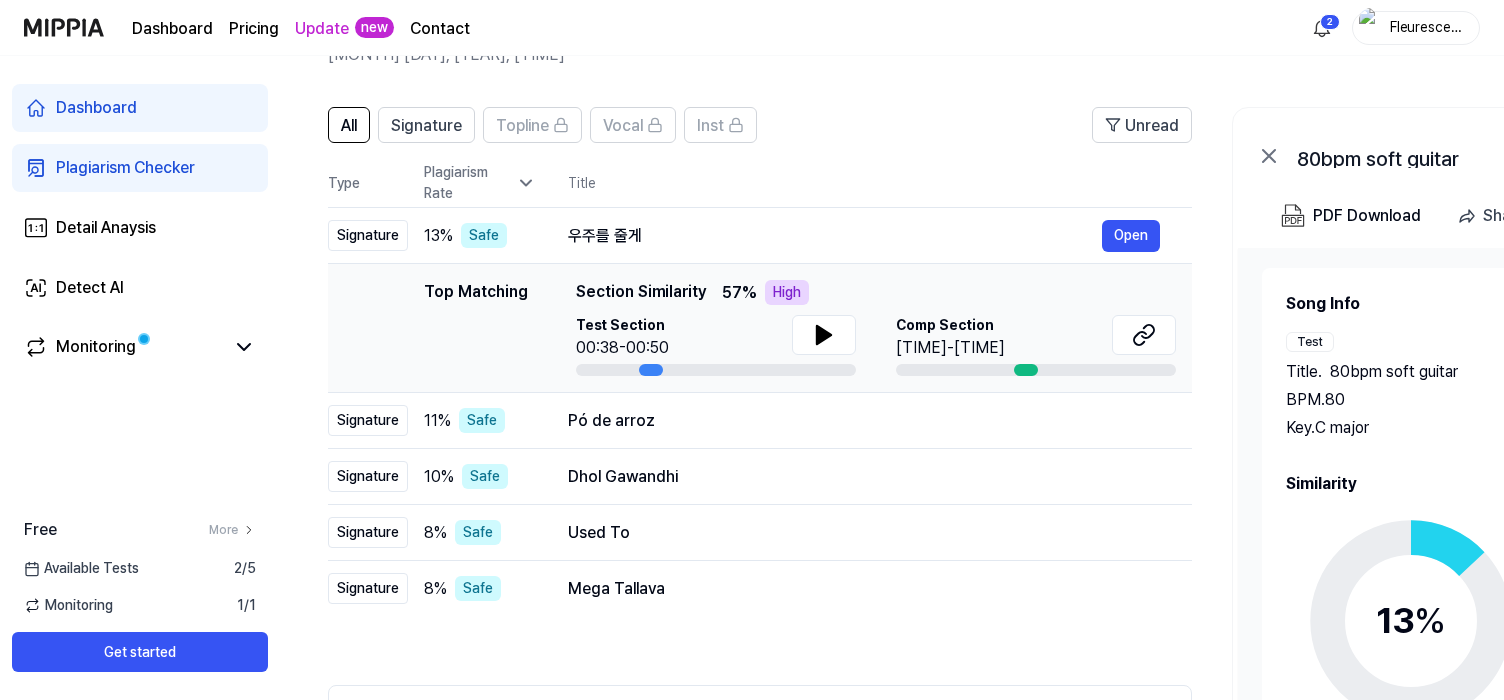 scroll, scrollTop: 127, scrollLeft: 0, axis: vertical 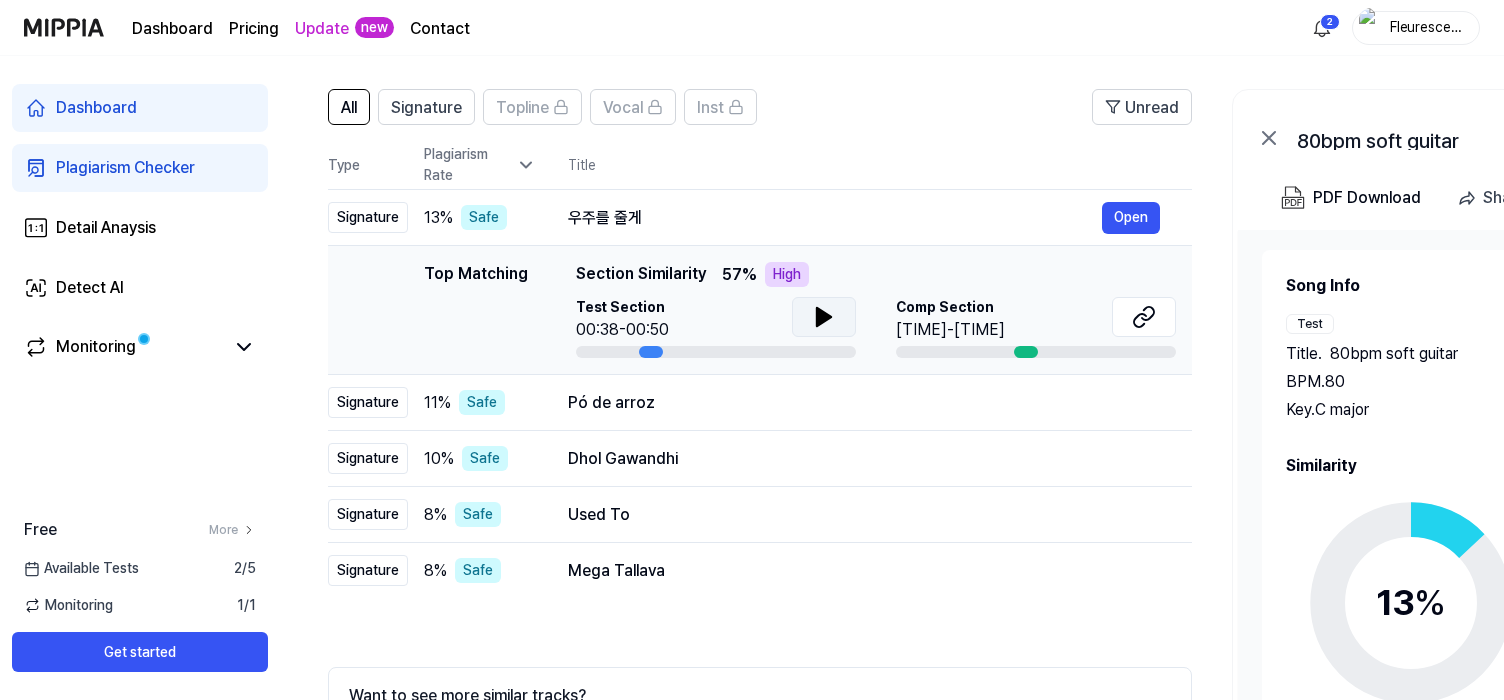click at bounding box center (824, 317) 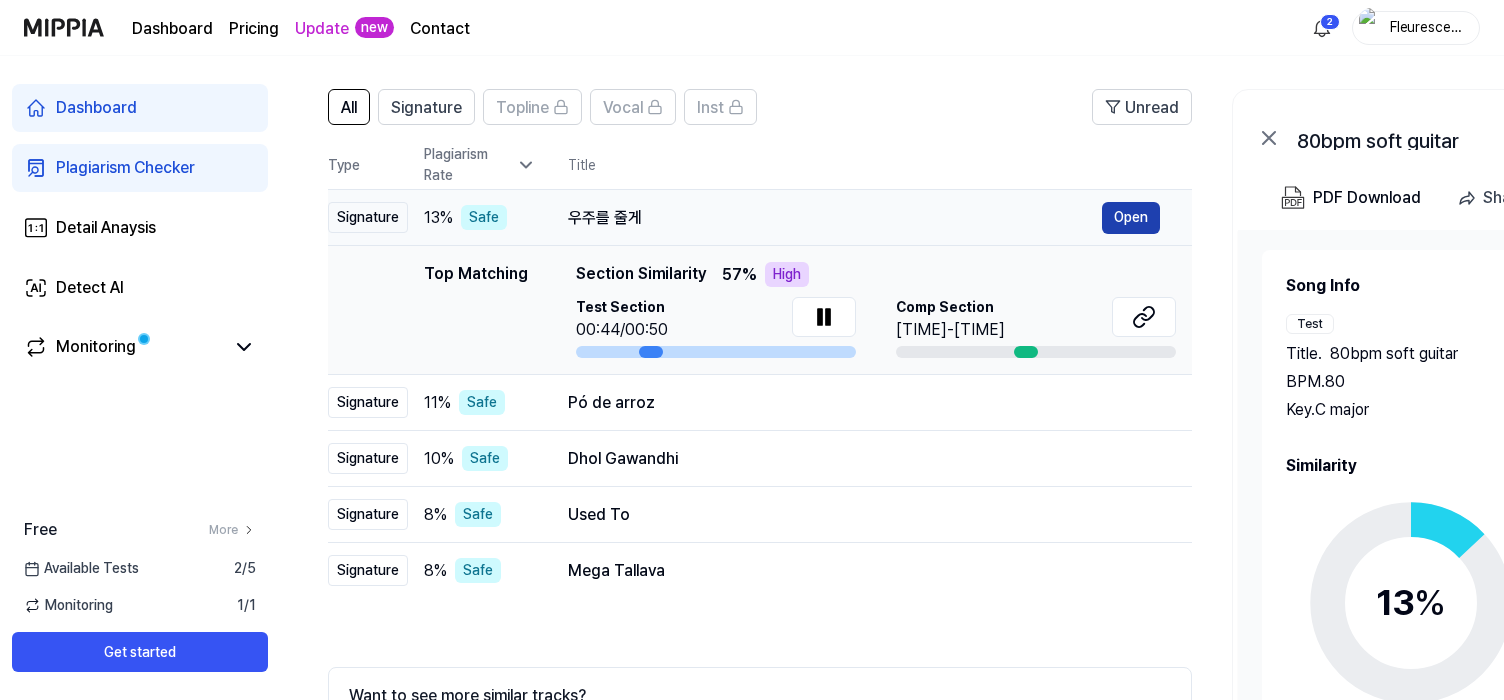 click on "Open" at bounding box center [1131, 218] 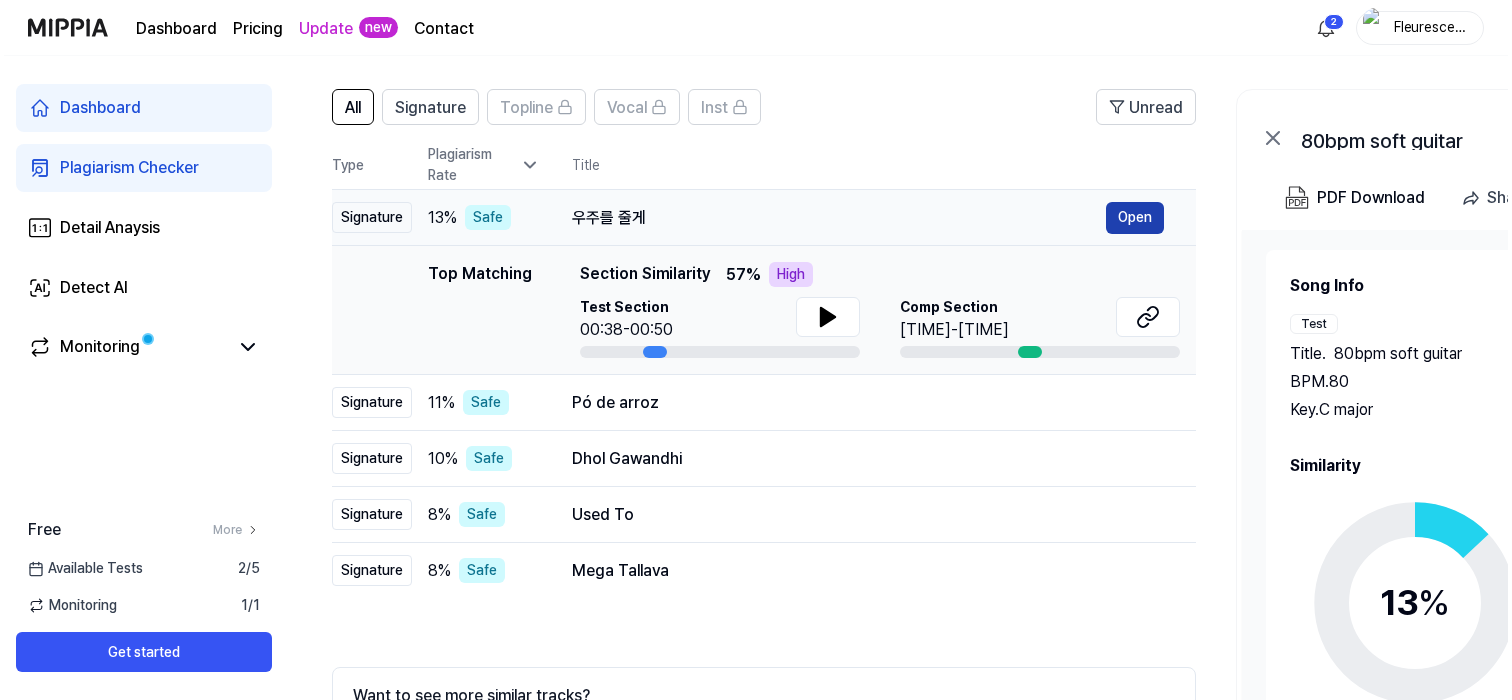 scroll, scrollTop: 0, scrollLeft: 0, axis: both 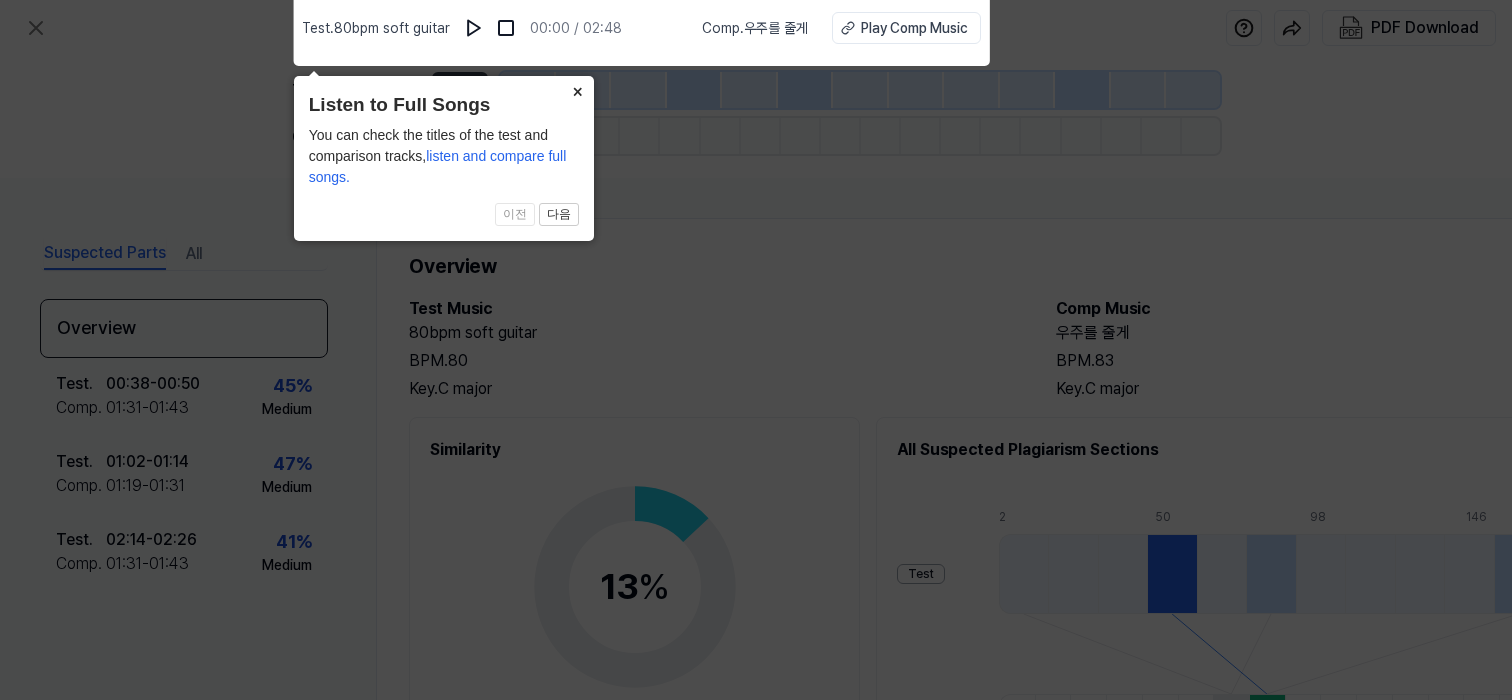 click on "×" at bounding box center [578, 90] 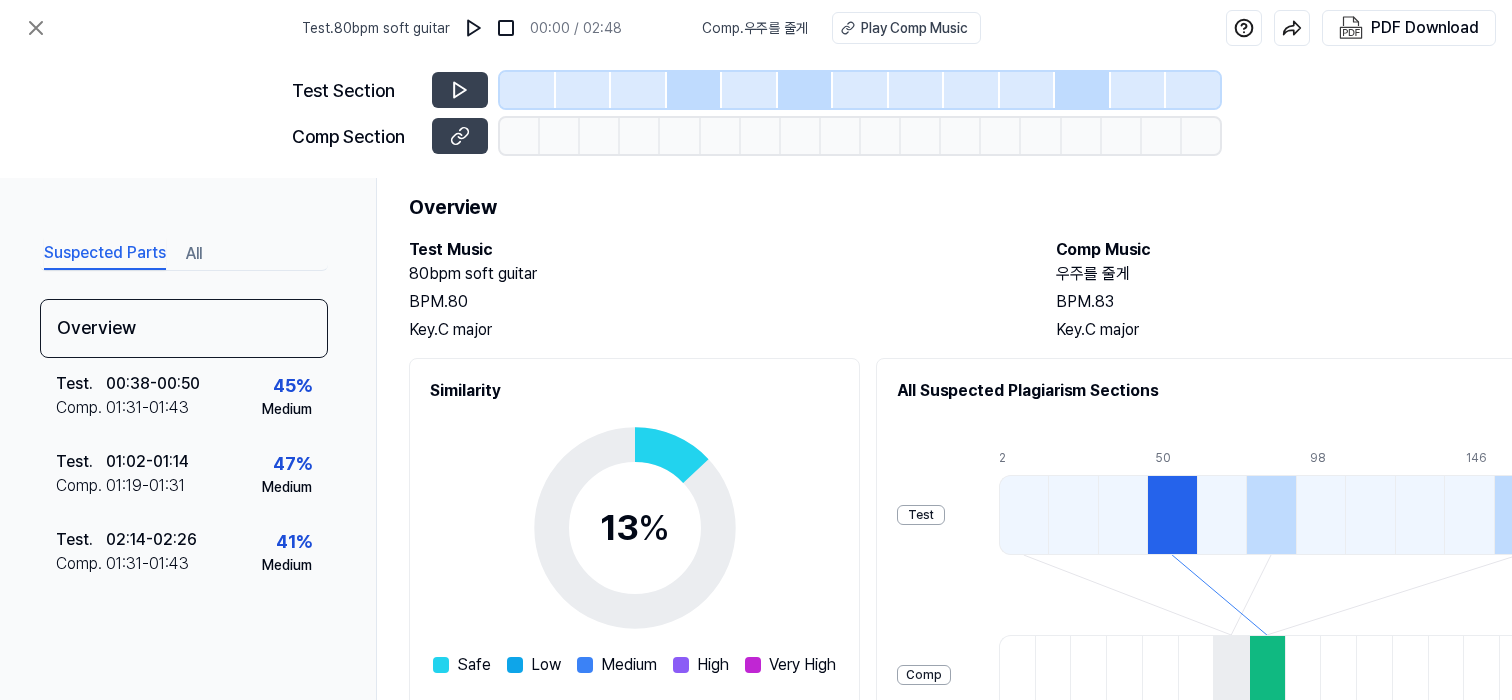 scroll, scrollTop: 0, scrollLeft: 0, axis: both 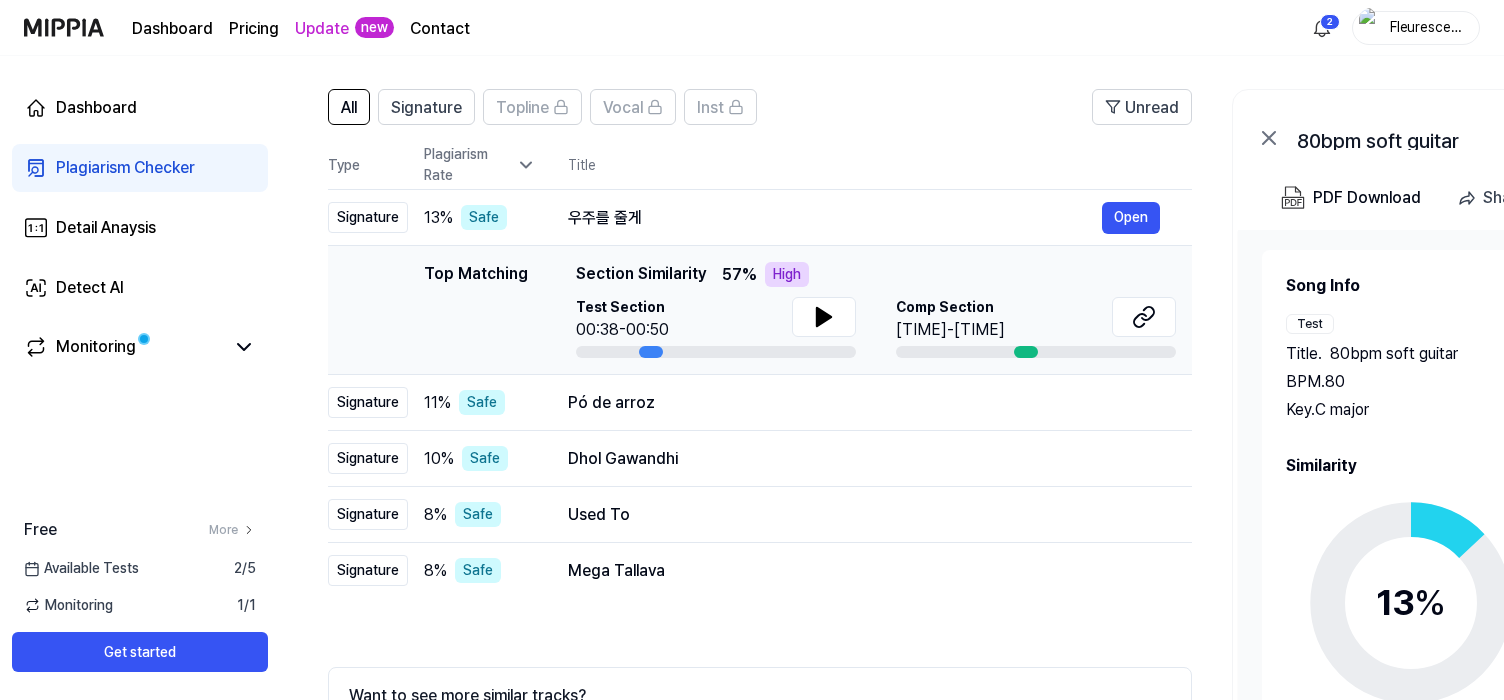click on "Top Matching" at bounding box center [476, 310] 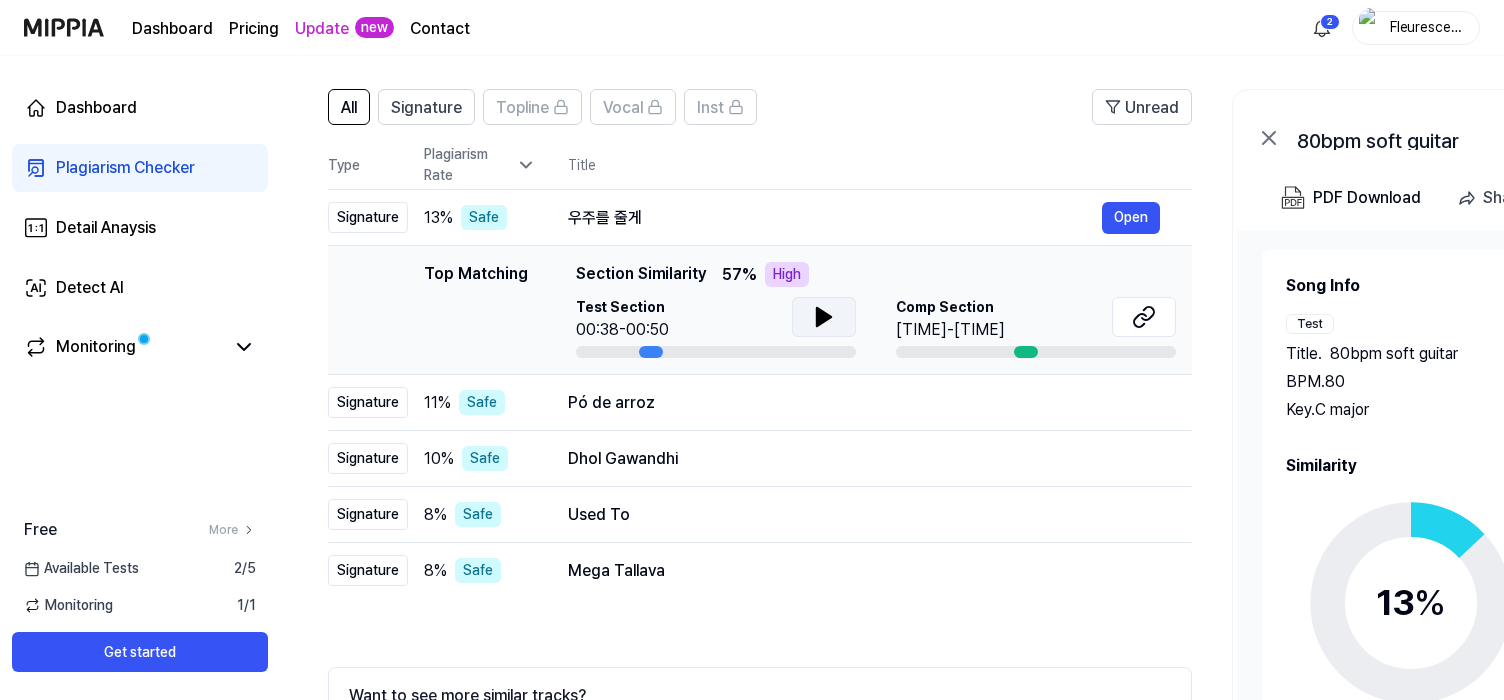 click at bounding box center (824, 317) 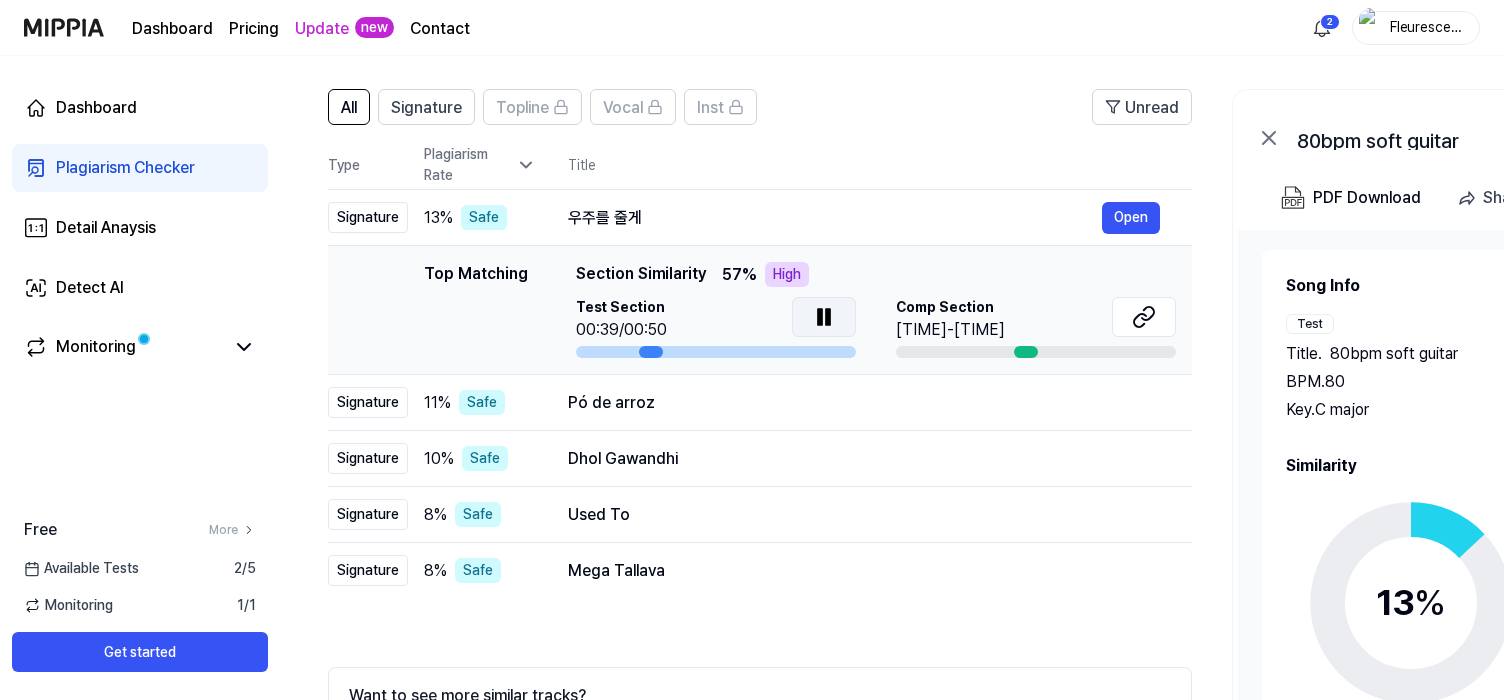 click at bounding box center (824, 317) 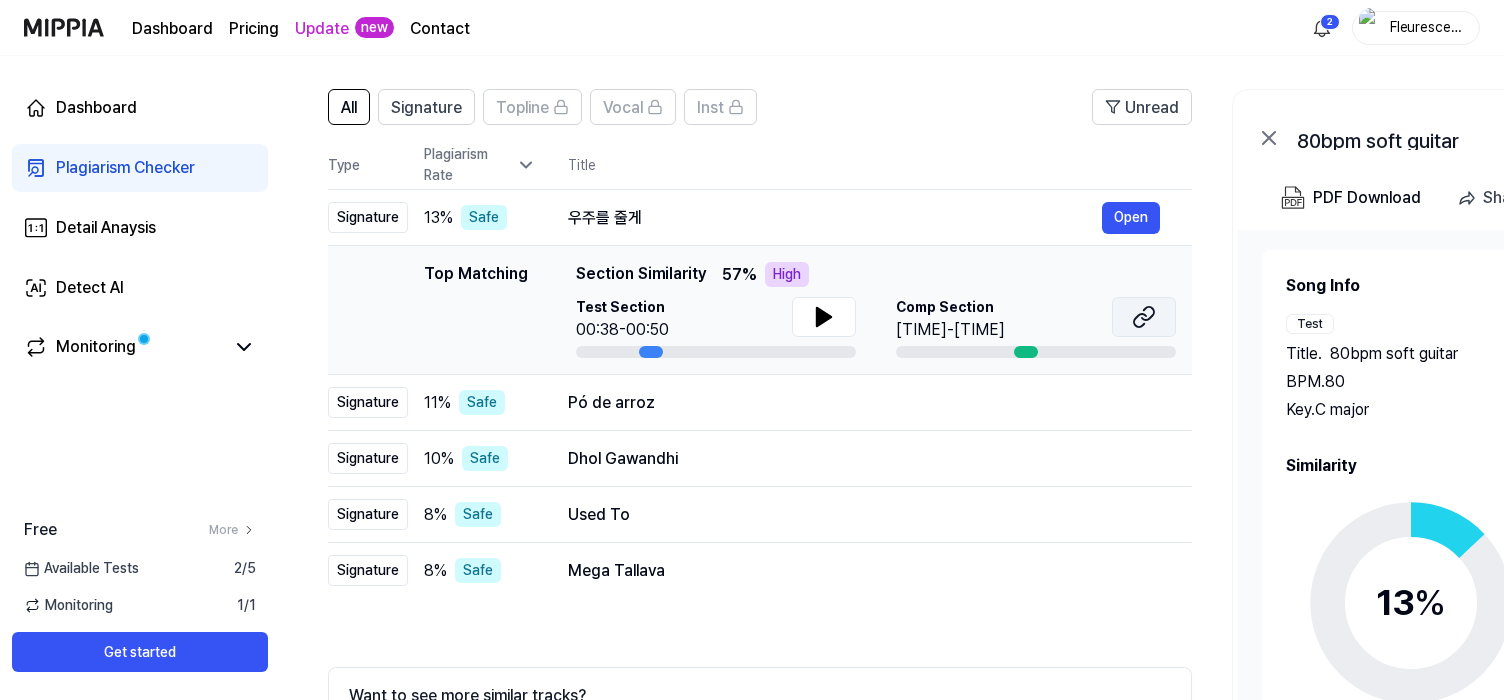 click 